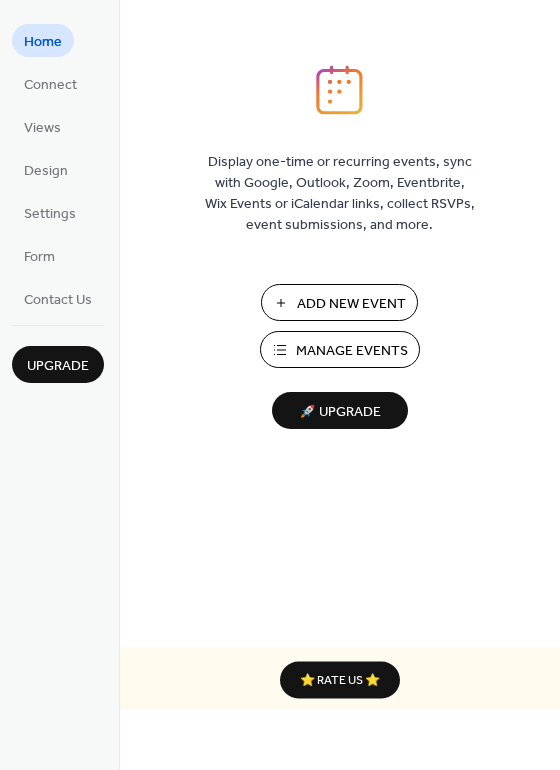 scroll, scrollTop: 0, scrollLeft: 0, axis: both 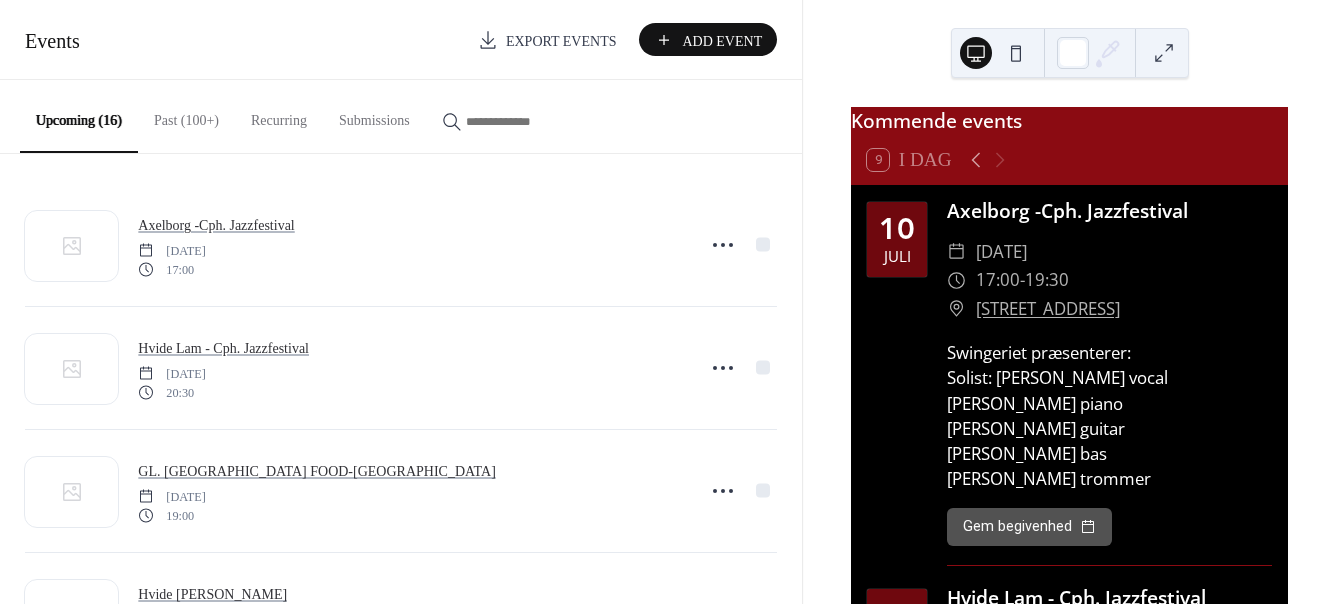 click on "Add Event" at bounding box center [722, 41] 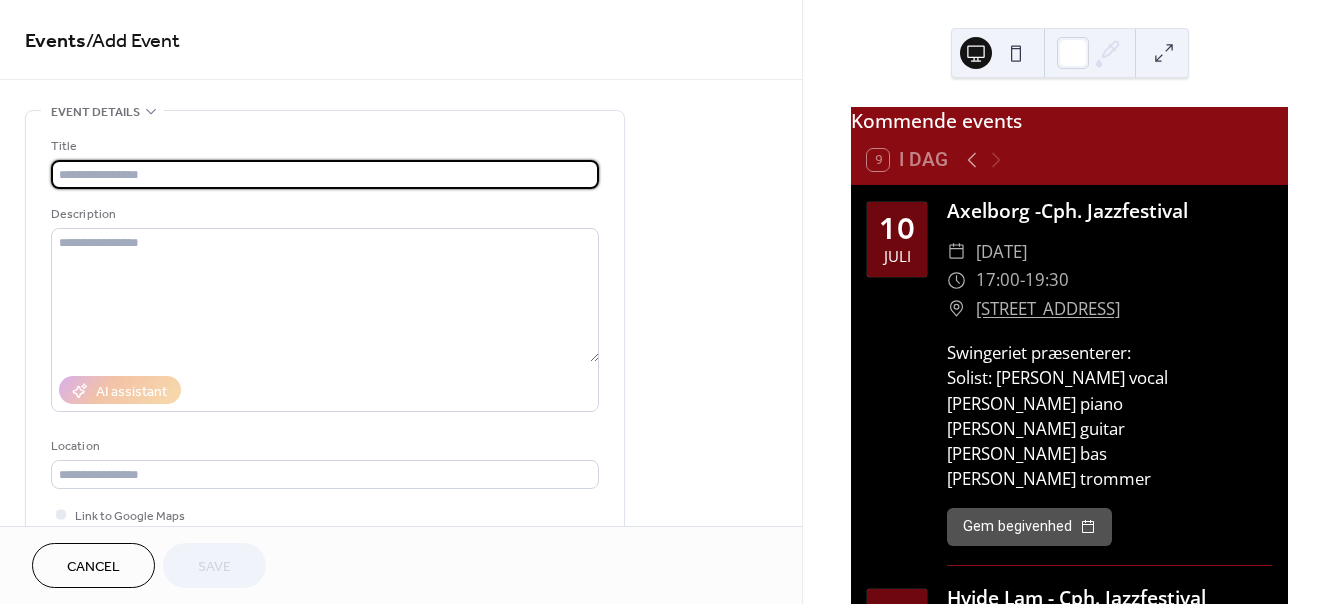 click at bounding box center (325, 174) 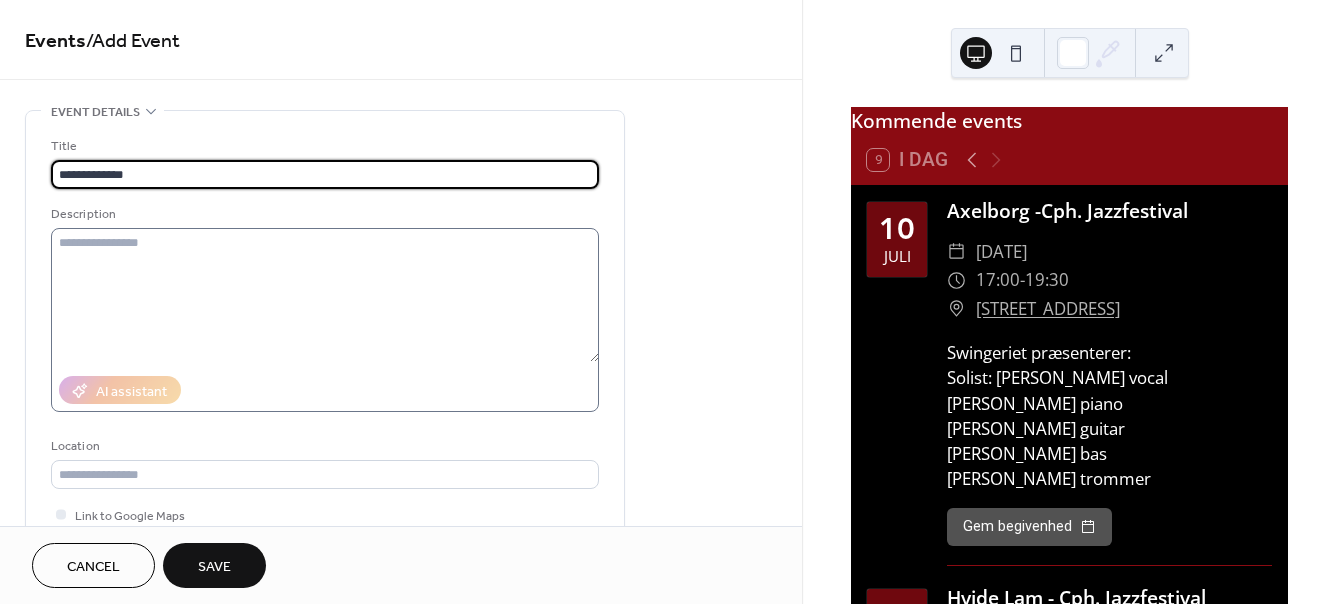 type on "**********" 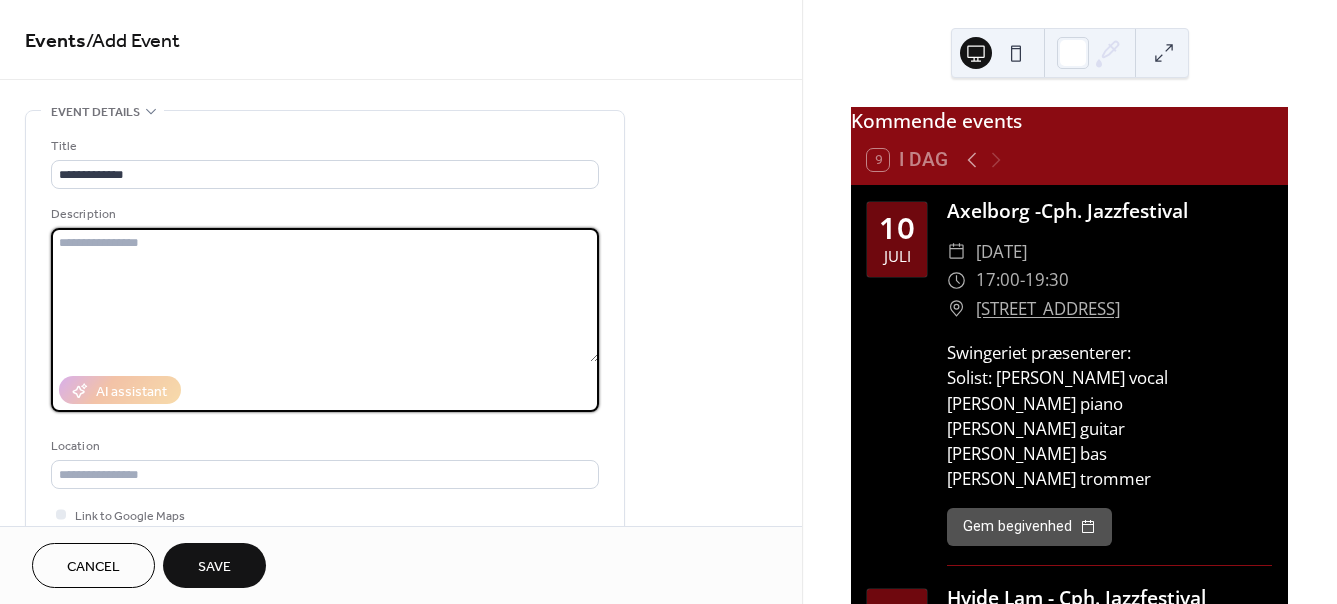 click at bounding box center [325, 295] 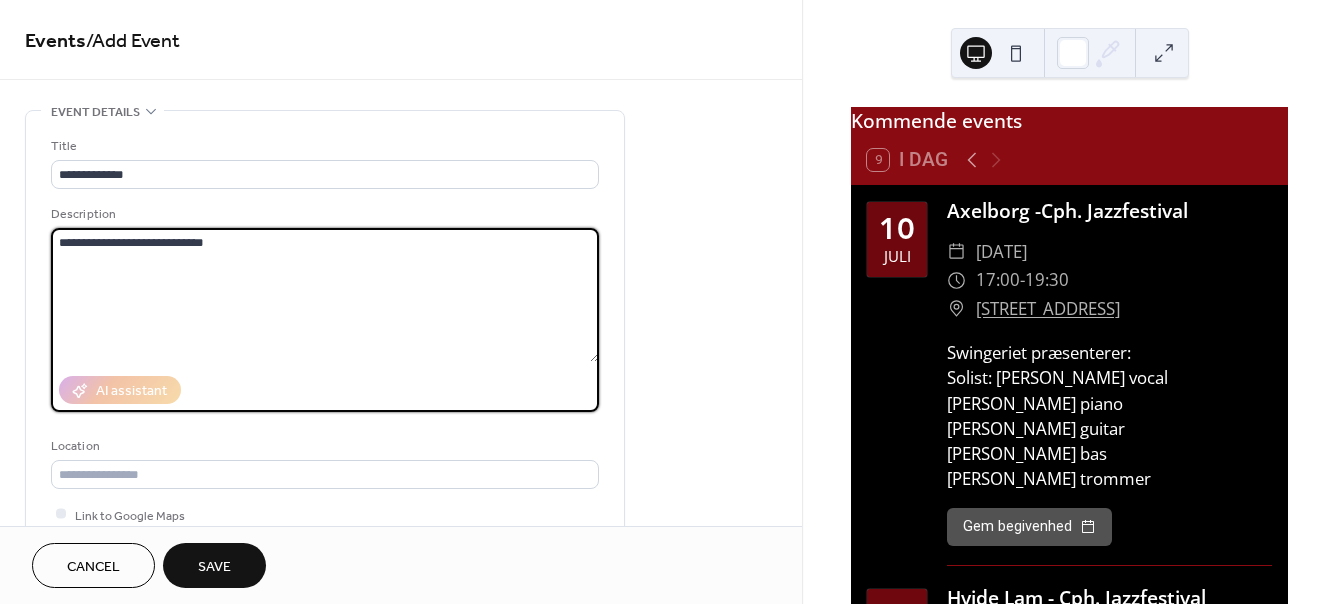 click on "**********" at bounding box center [325, 295] 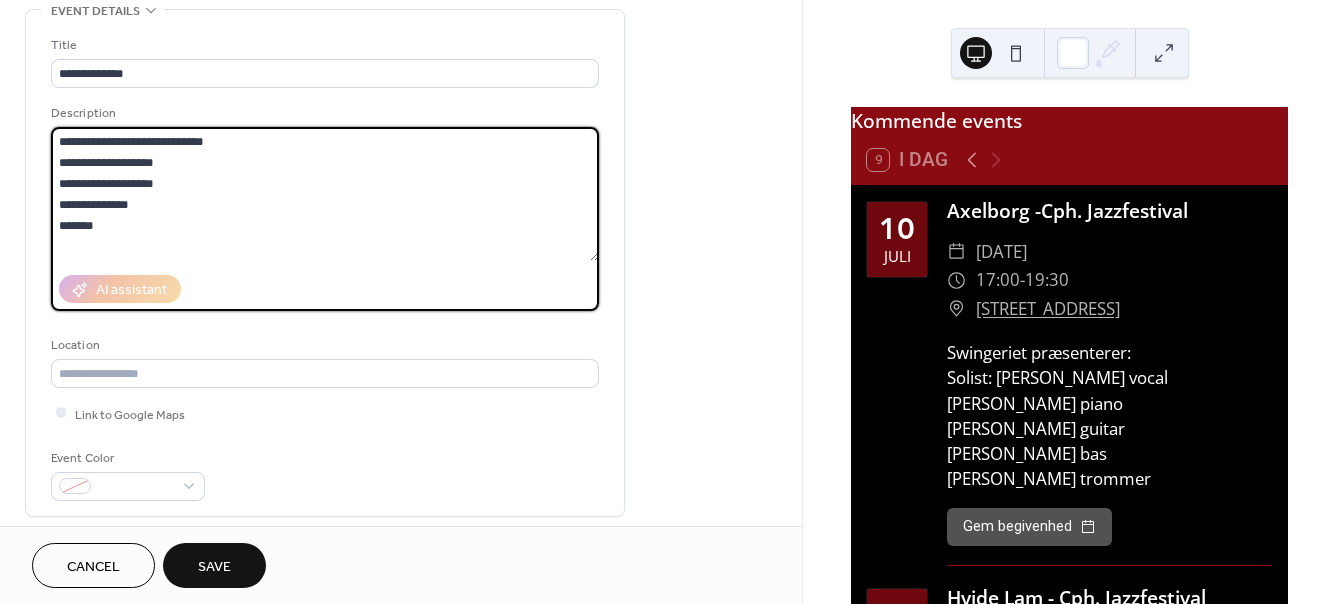 scroll, scrollTop: 199, scrollLeft: 0, axis: vertical 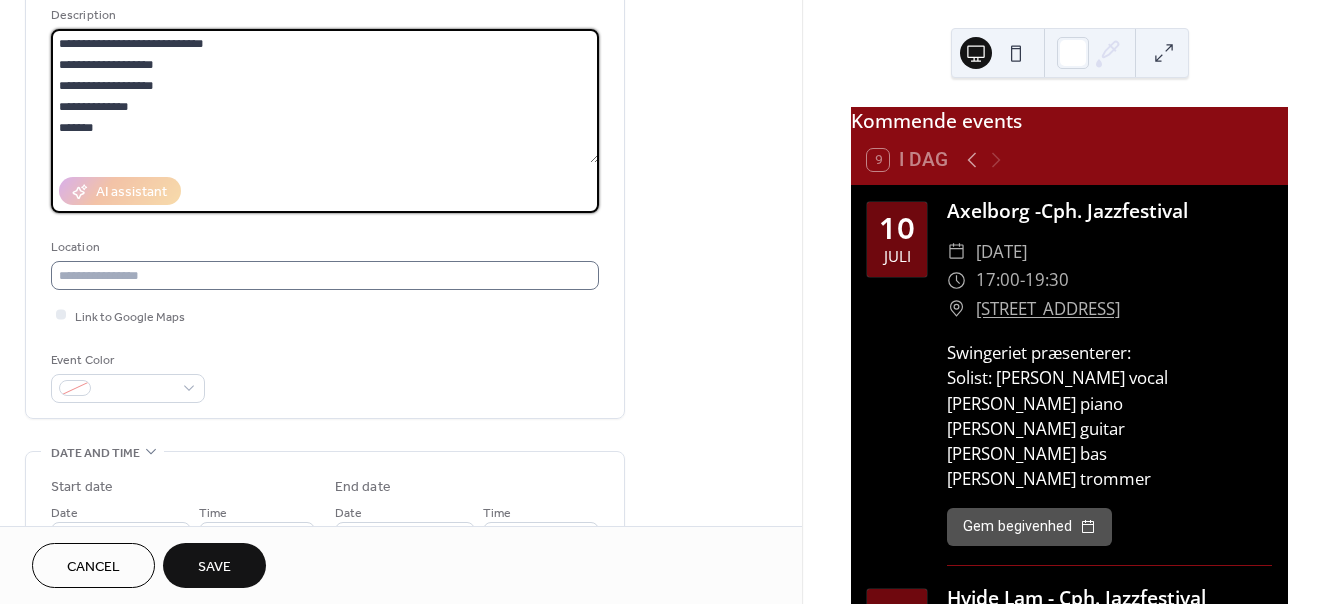 type on "**********" 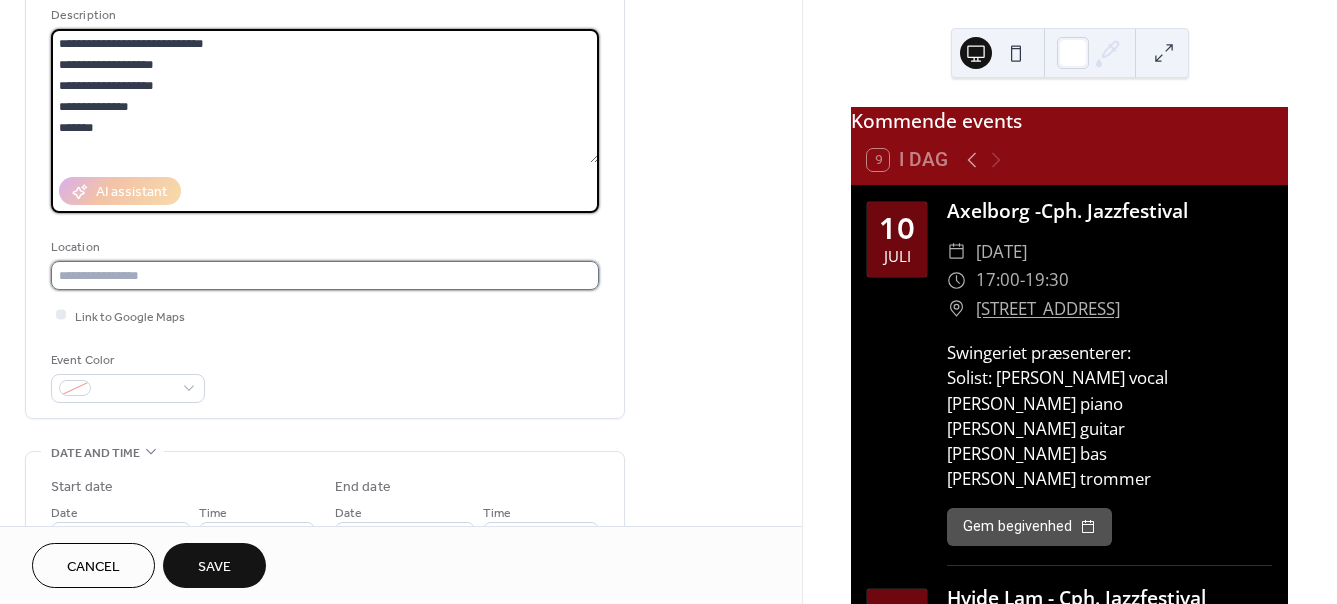 click at bounding box center (325, 275) 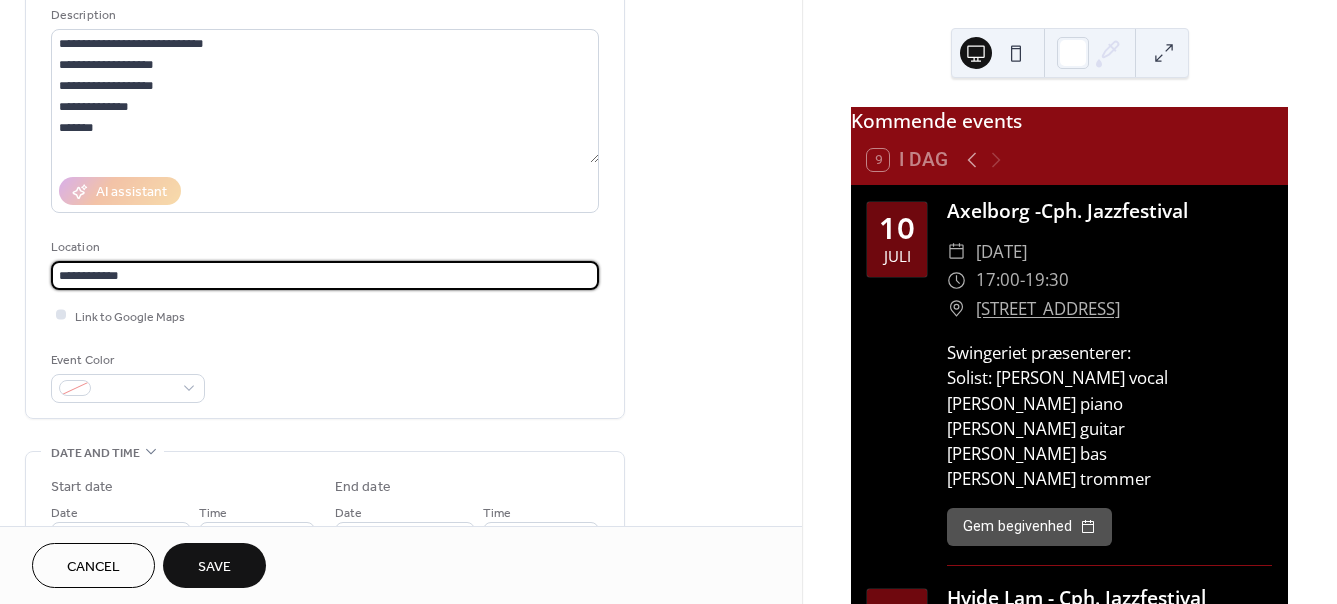 type on "**********" 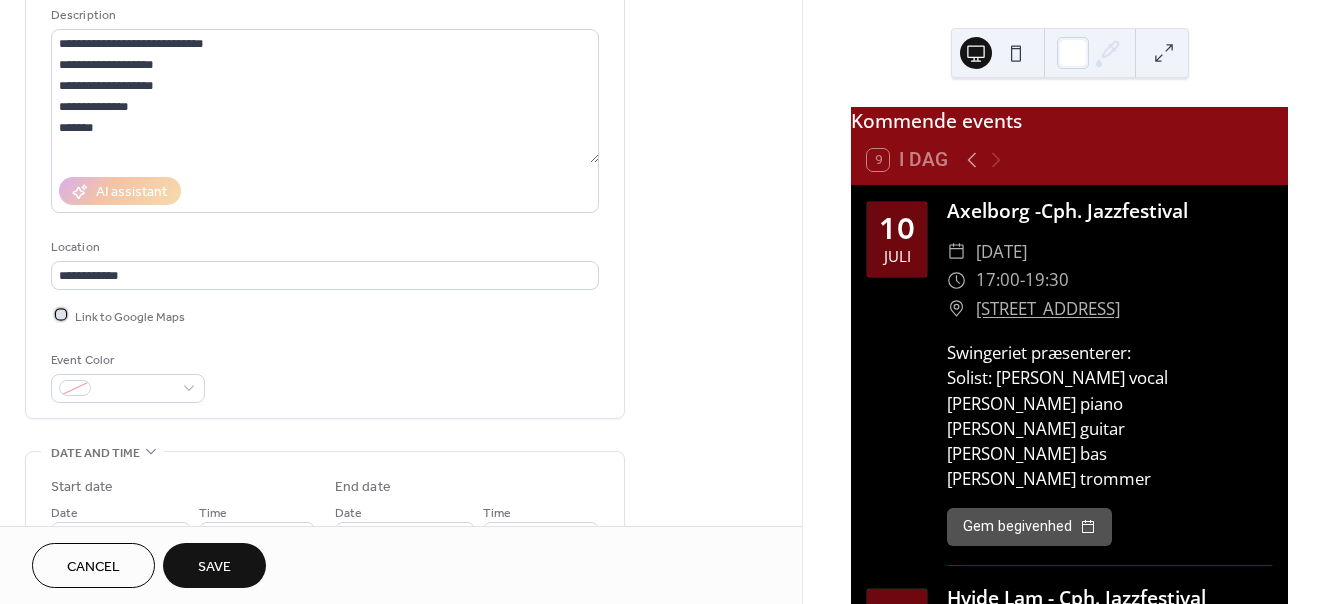 click at bounding box center [61, 315] 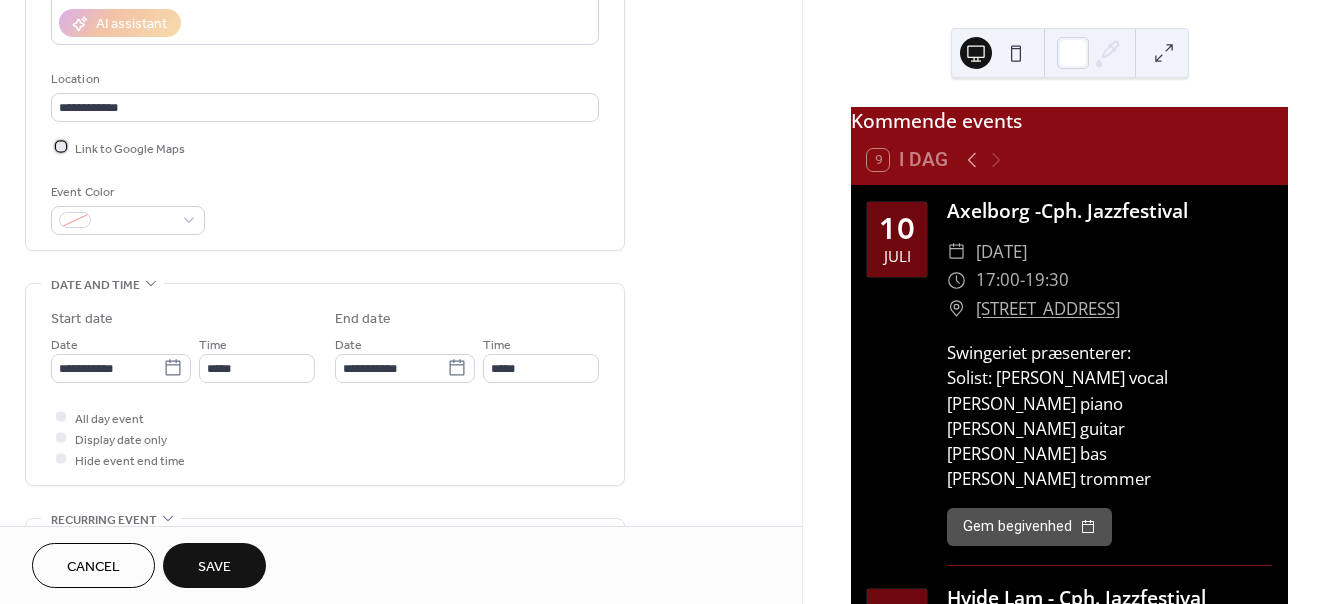 scroll, scrollTop: 400, scrollLeft: 0, axis: vertical 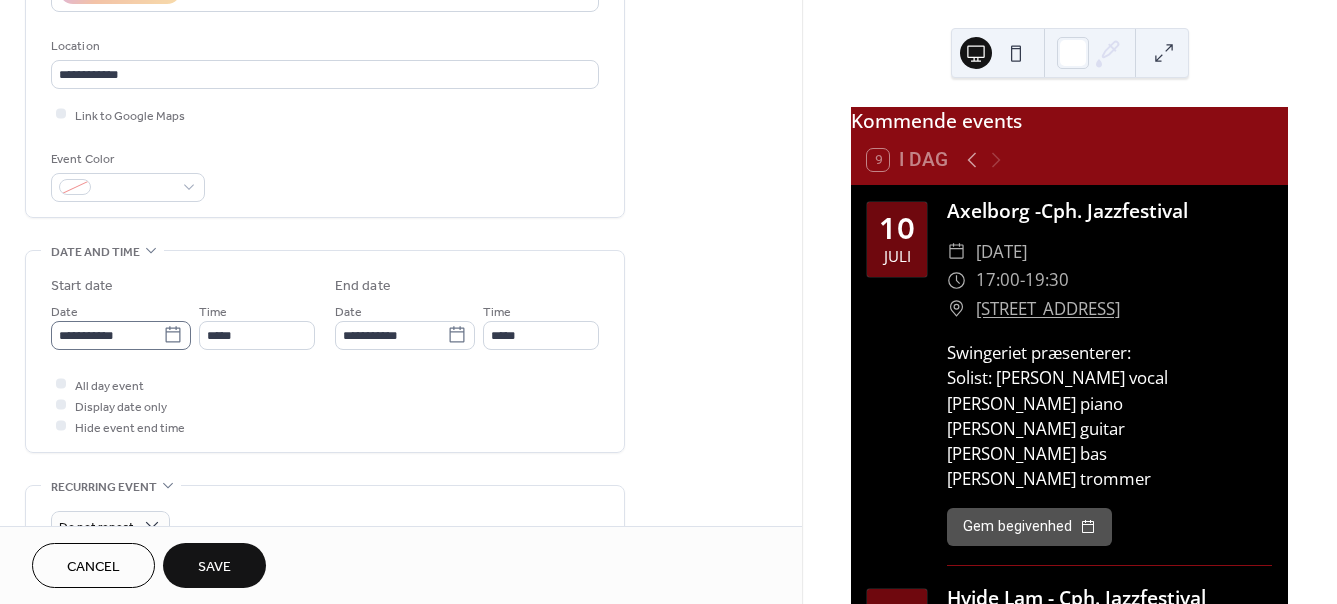 click 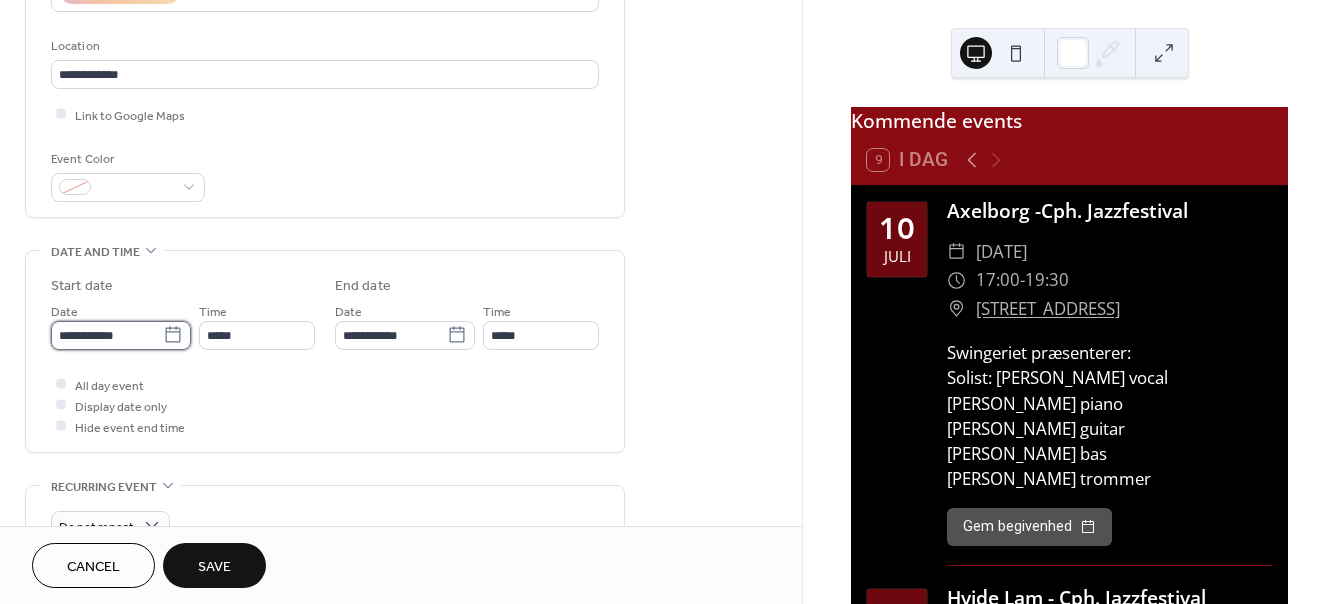 click on "**********" at bounding box center (107, 335) 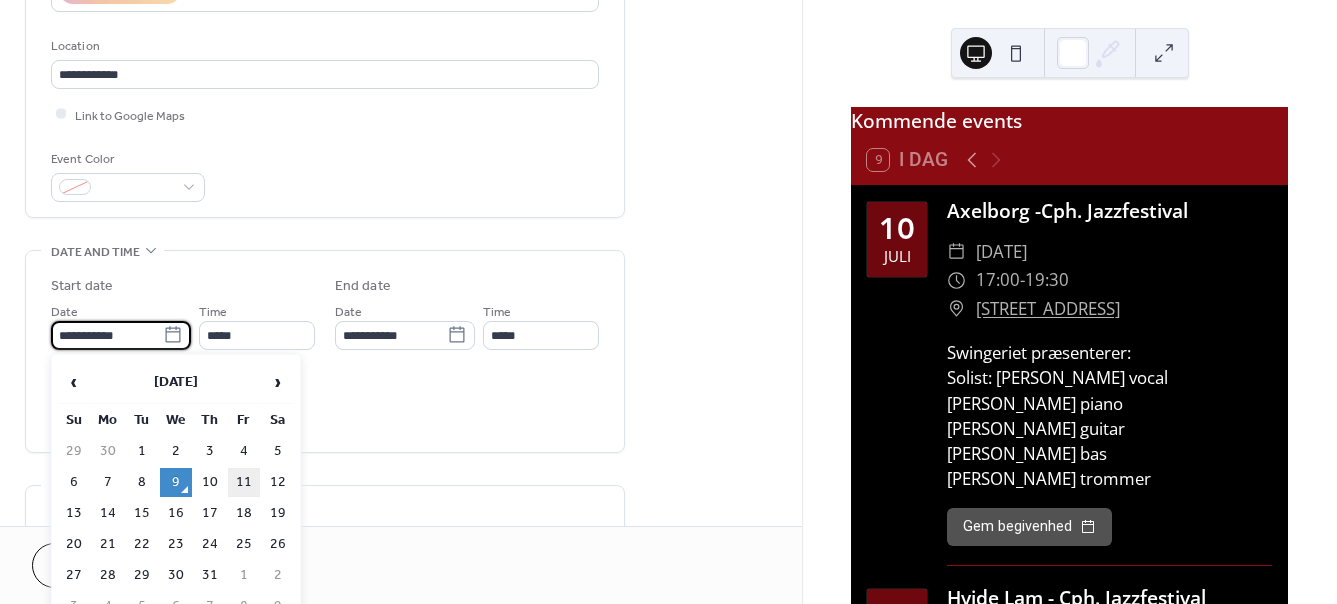 click on "11" at bounding box center (244, 482) 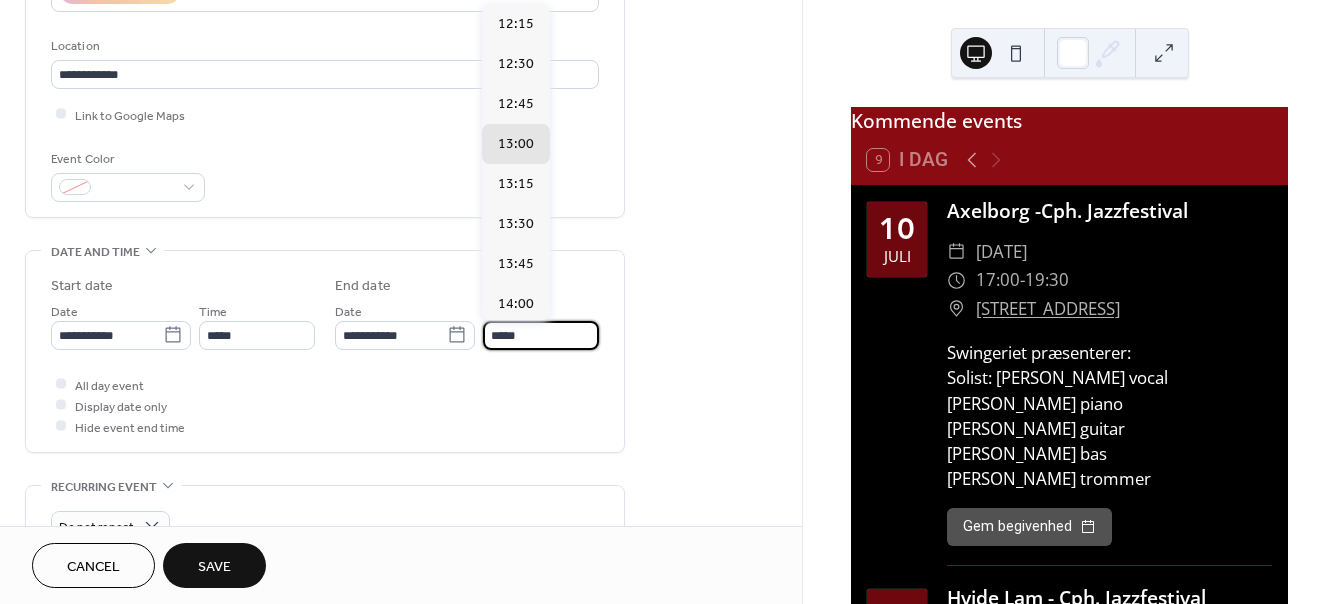 click on "*****" at bounding box center (541, 335) 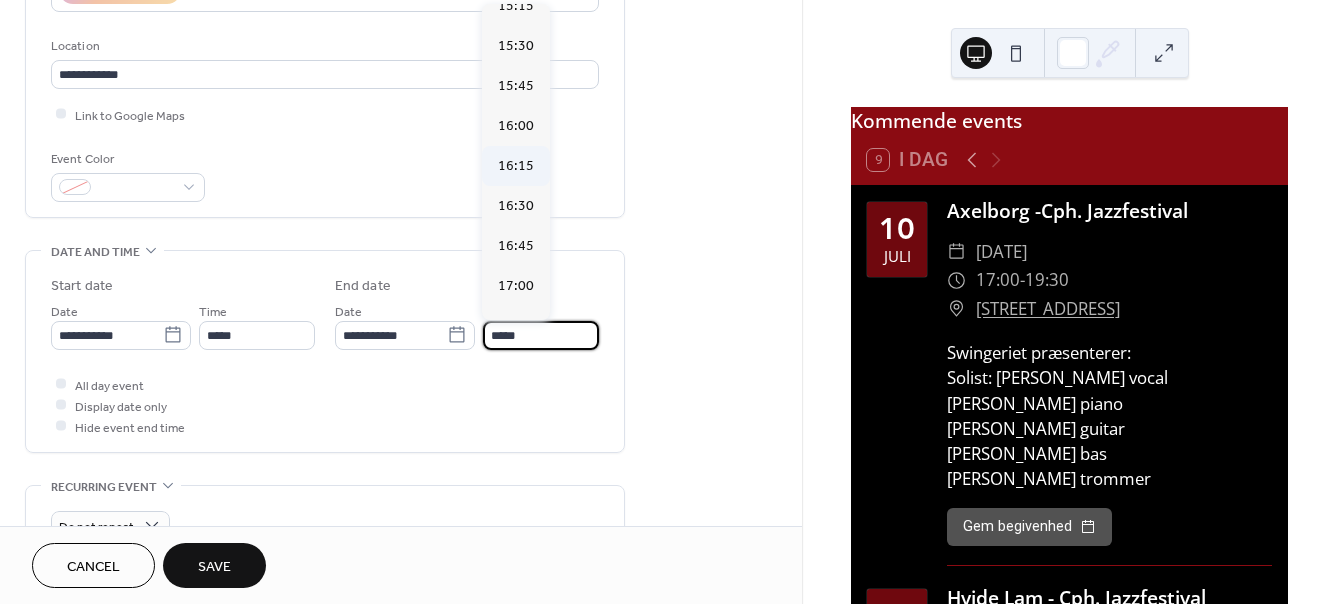 scroll, scrollTop: 500, scrollLeft: 0, axis: vertical 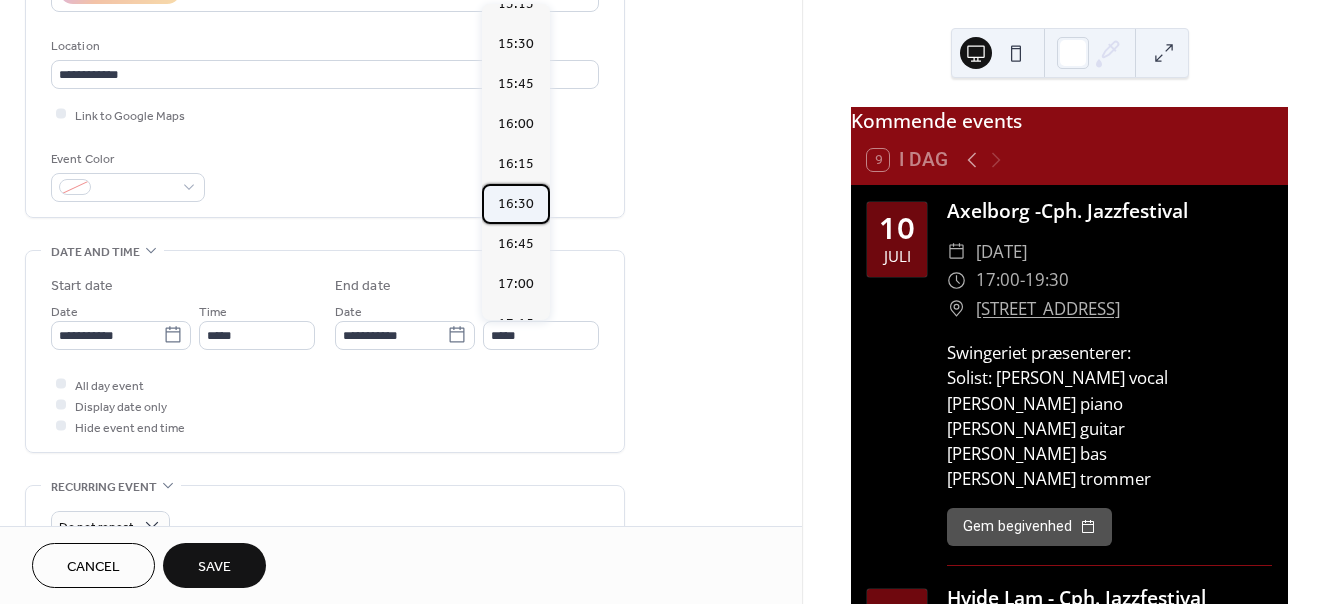 click on "16:30" at bounding box center [516, 204] 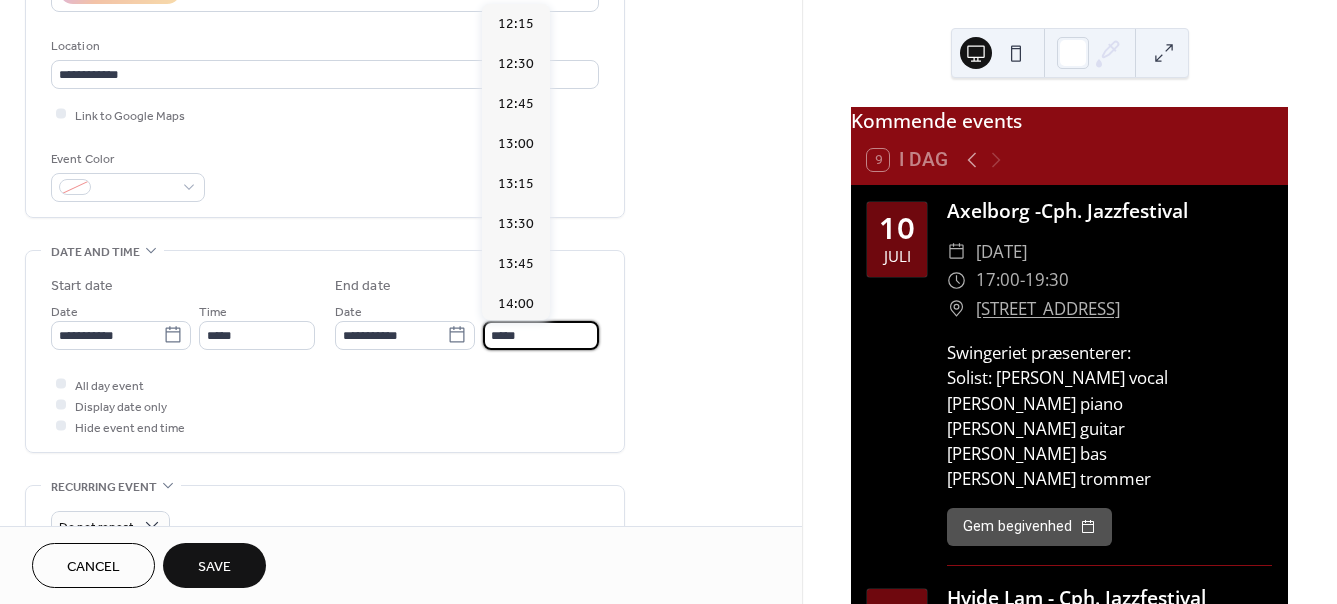 click on "*****" at bounding box center (541, 335) 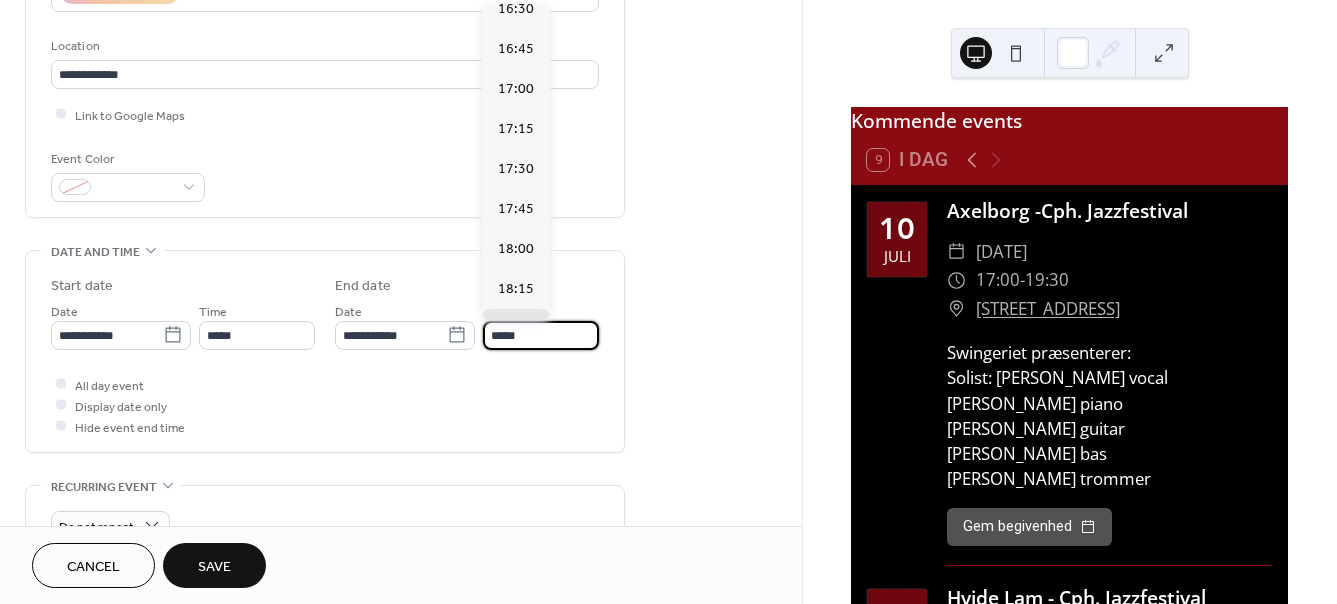scroll, scrollTop: 1022, scrollLeft: 0, axis: vertical 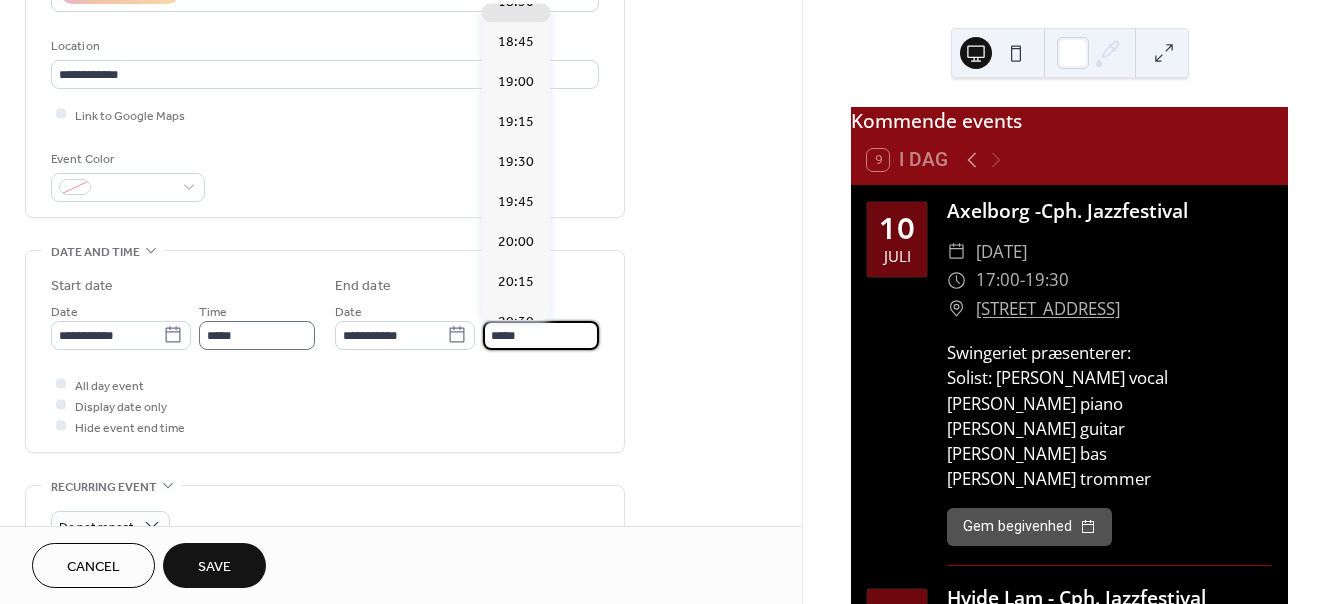 type on "*****" 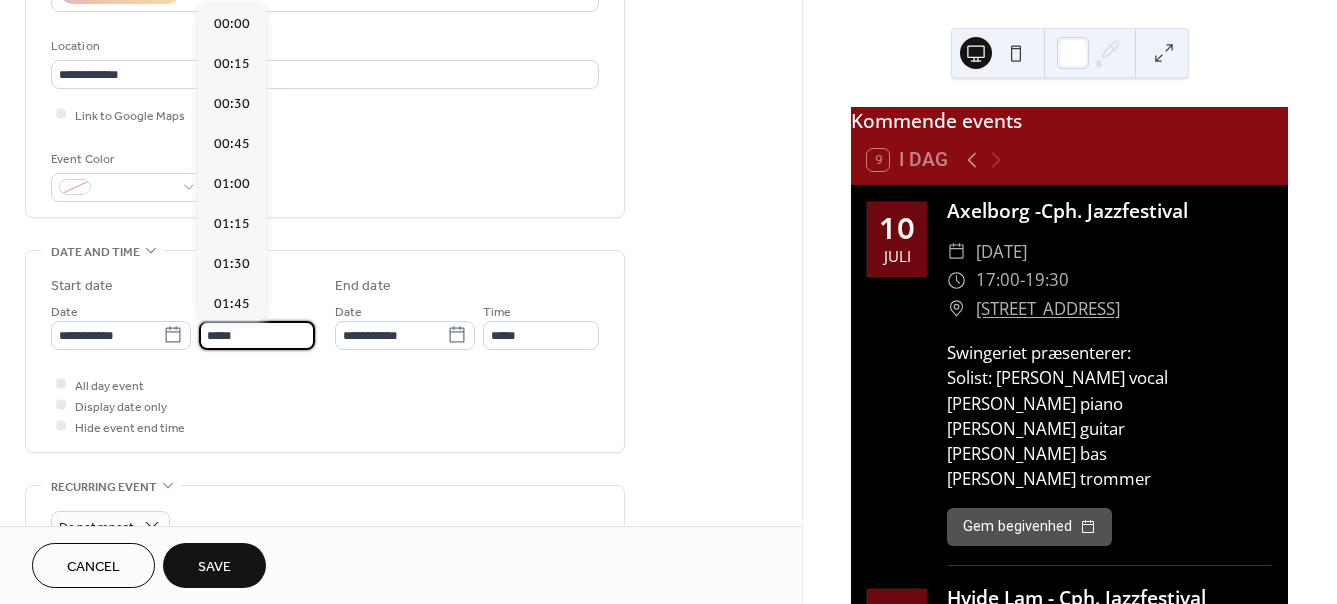 click on "*****" at bounding box center [257, 335] 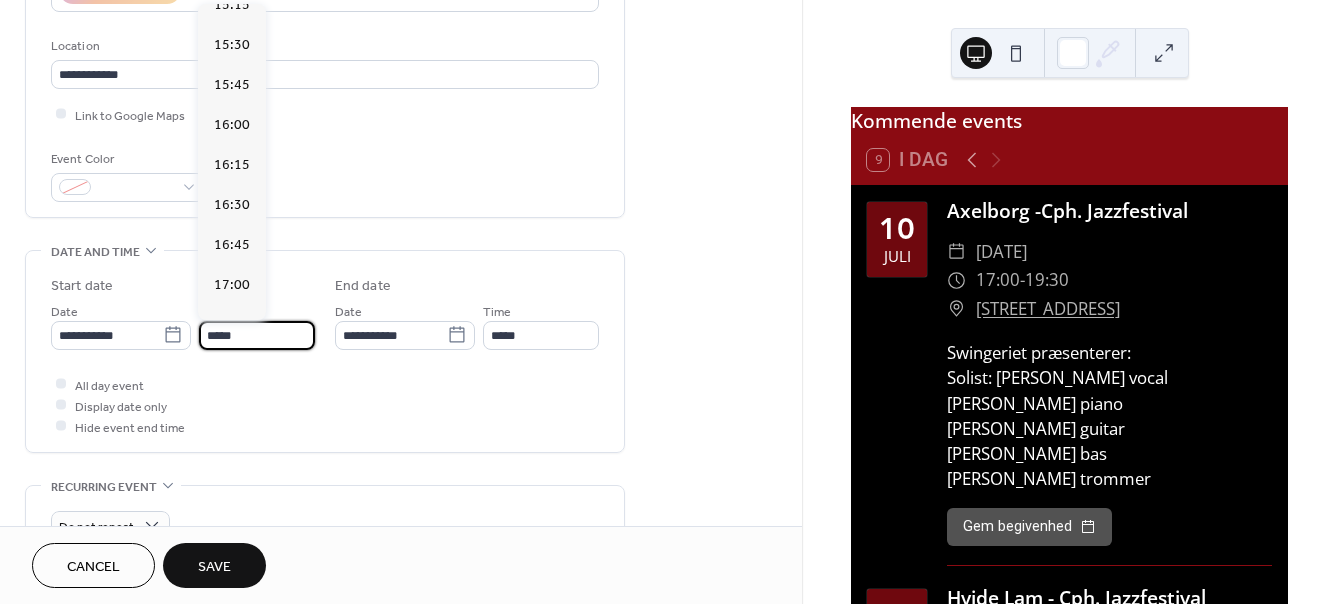 scroll, scrollTop: 2462, scrollLeft: 0, axis: vertical 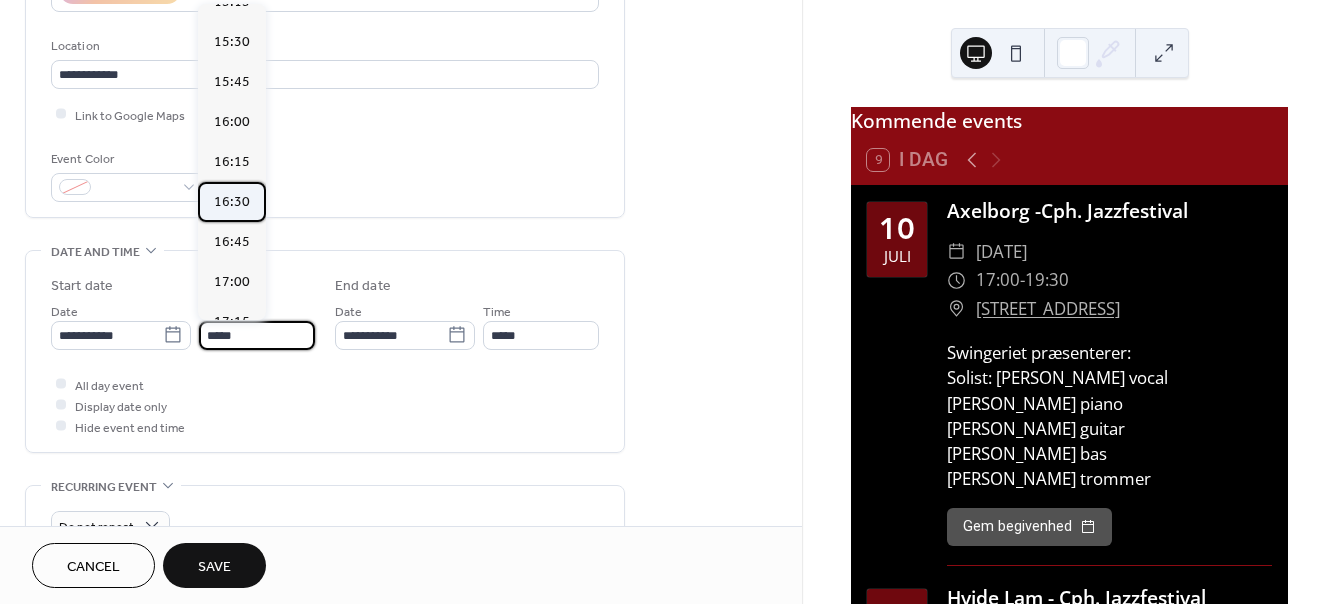 click on "16:30" at bounding box center (232, 202) 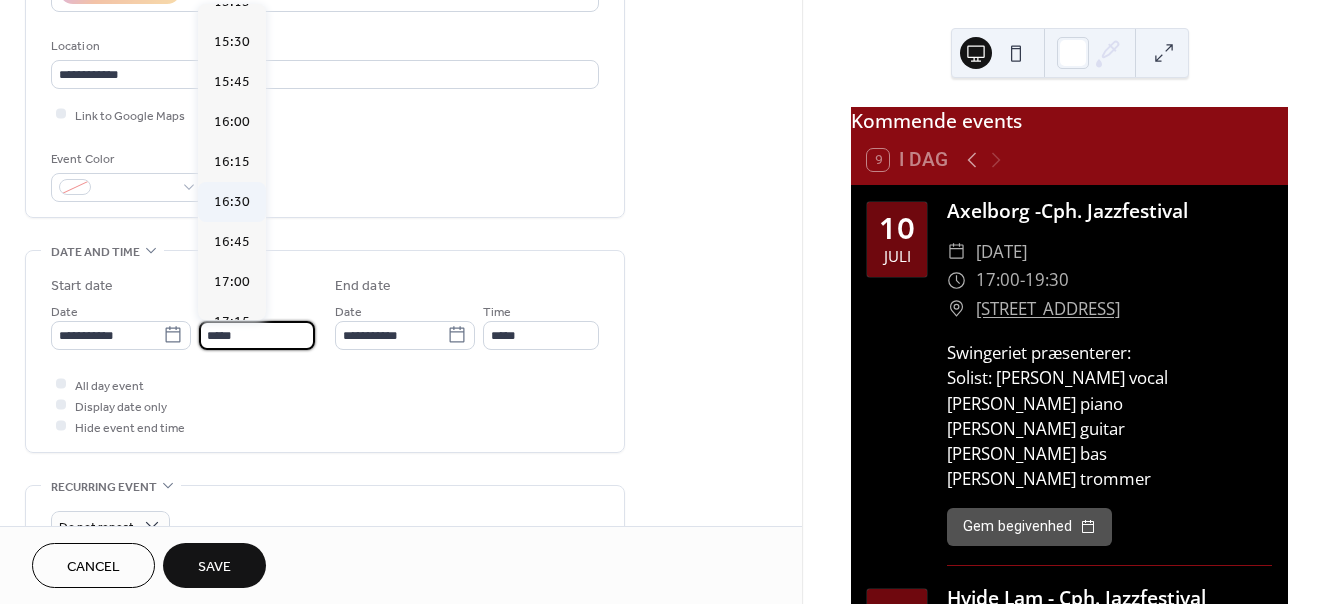 type on "*****" 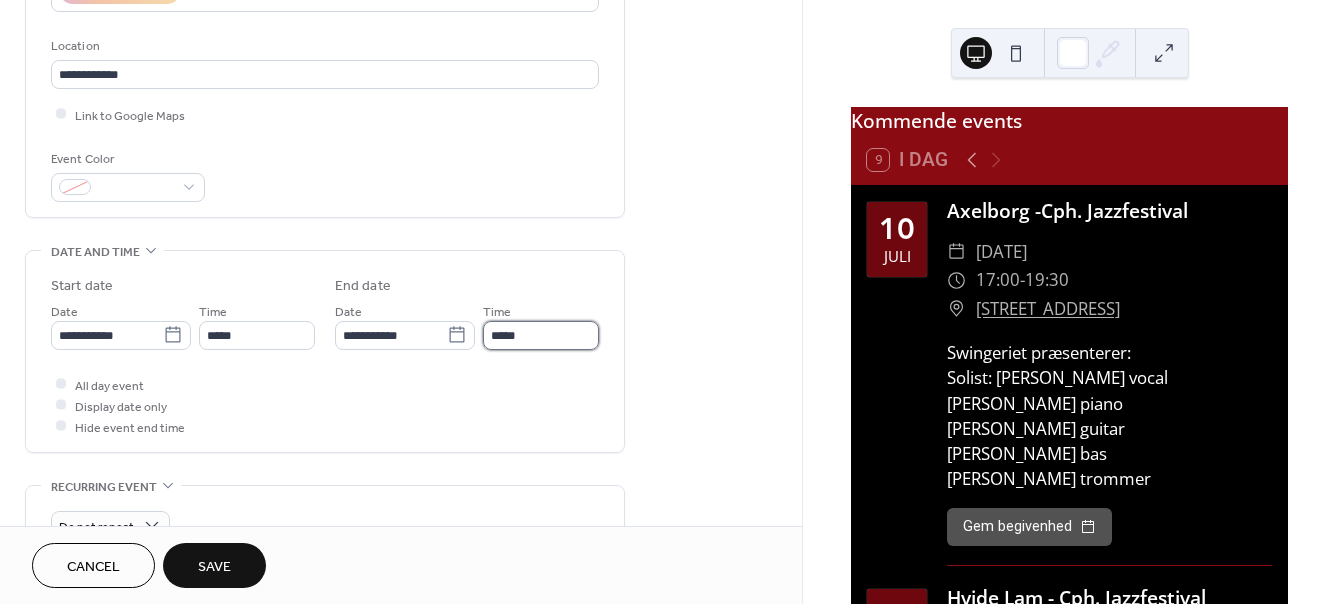 click on "*****" at bounding box center (541, 335) 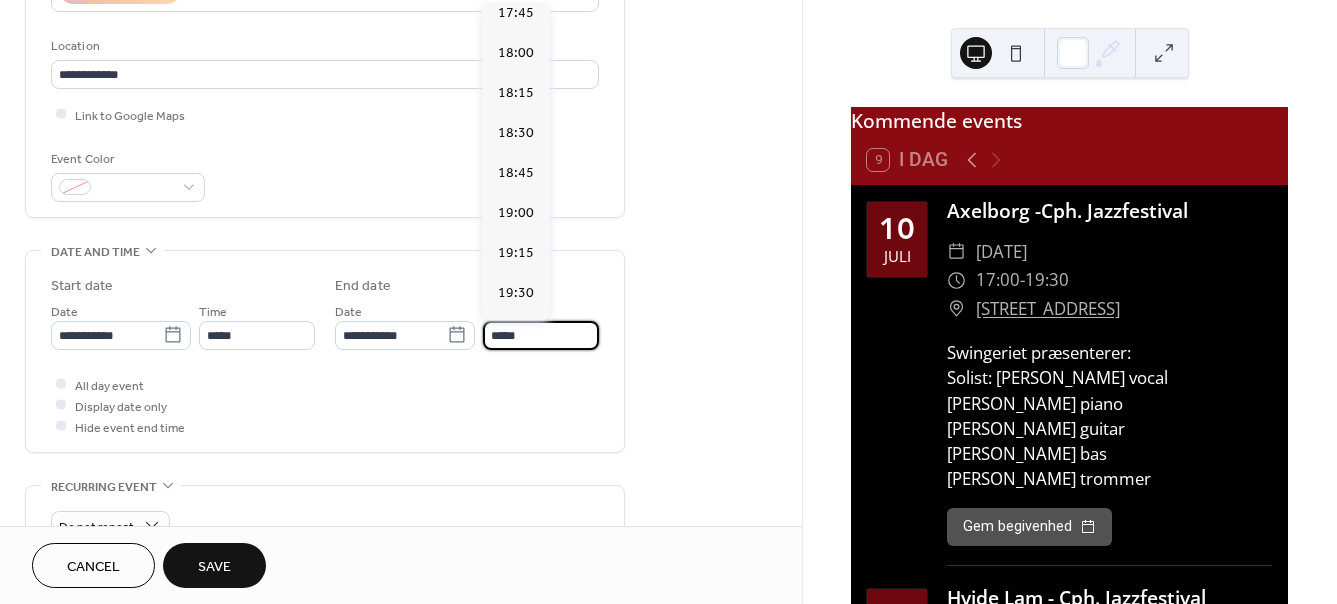 scroll, scrollTop: 169, scrollLeft: 0, axis: vertical 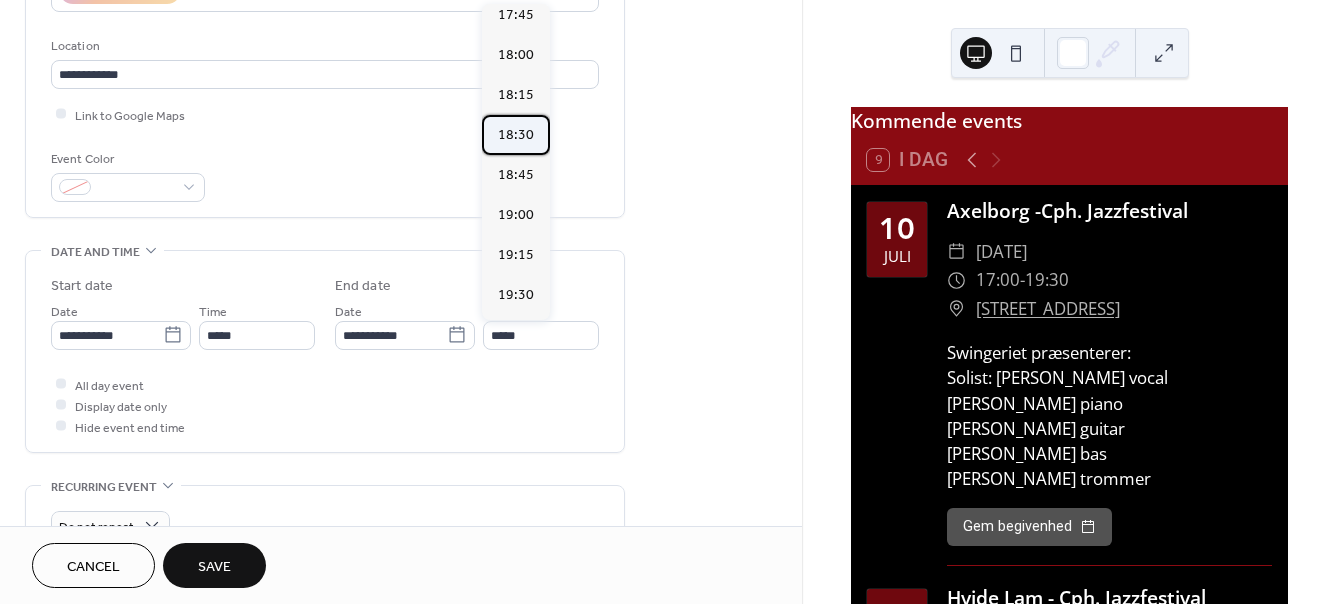 click on "18:30" at bounding box center [516, 135] 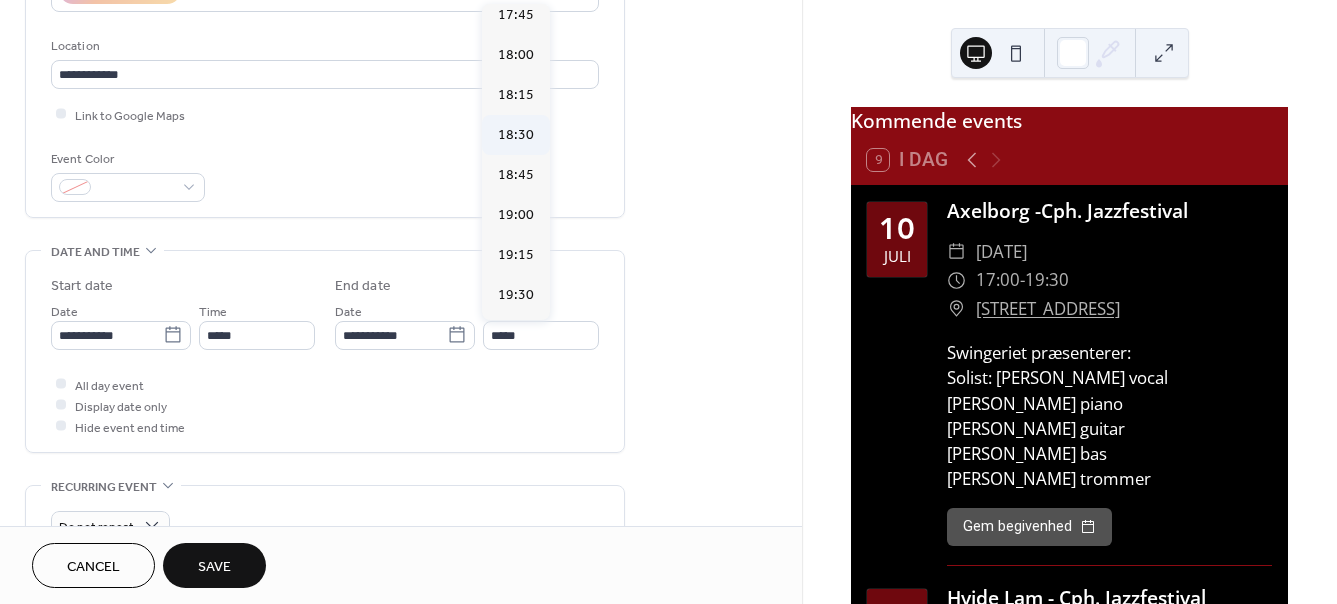 type on "*****" 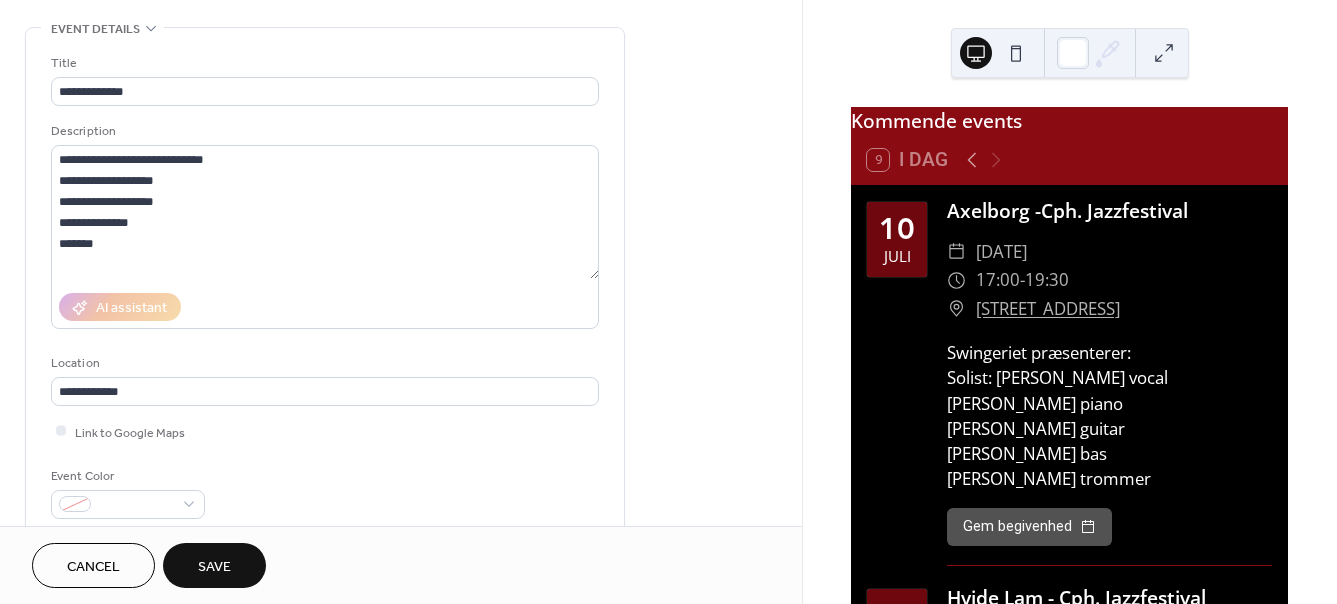 scroll, scrollTop: 55, scrollLeft: 0, axis: vertical 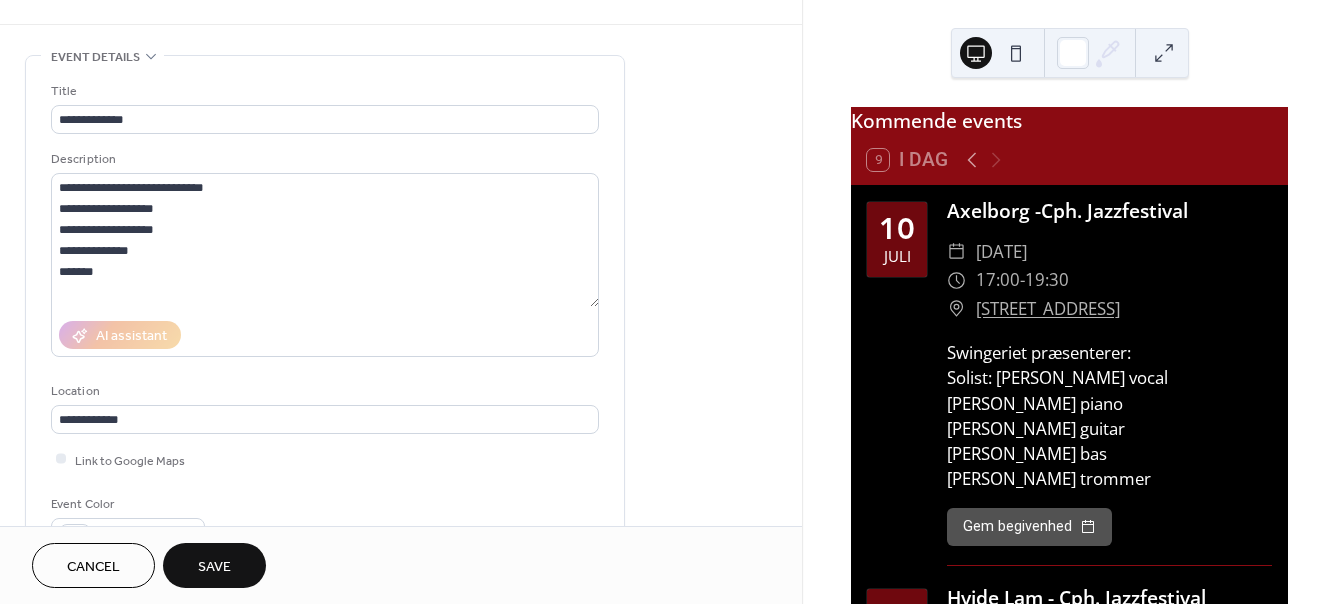click on "Save" at bounding box center (214, 567) 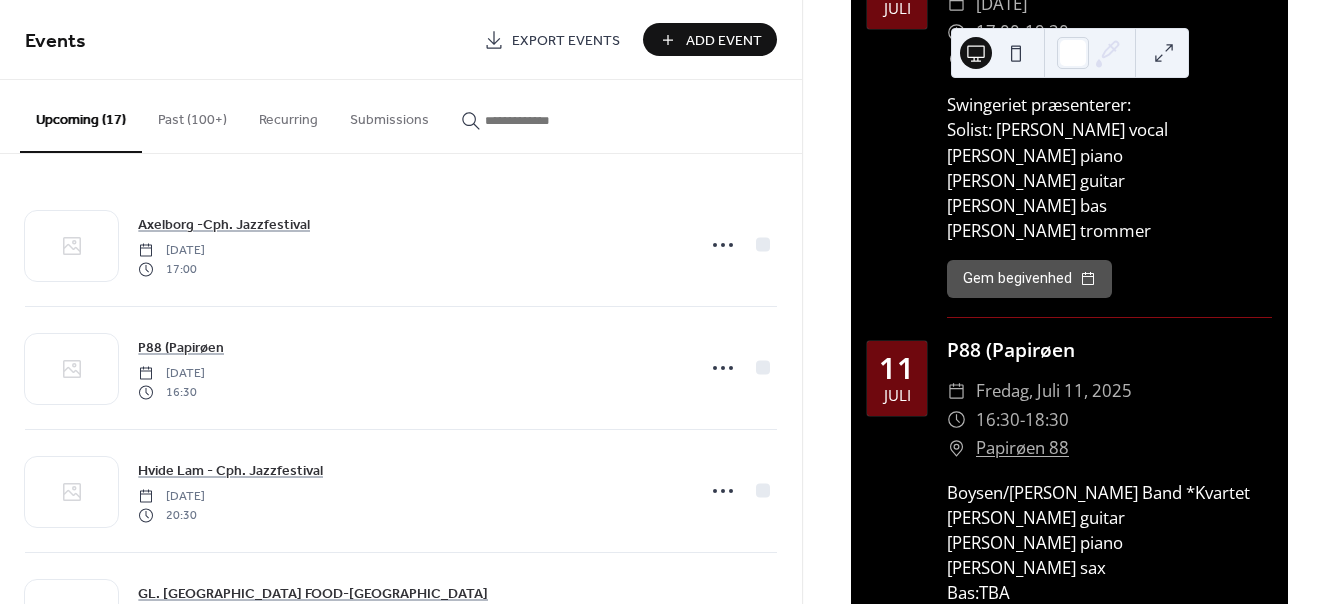 scroll, scrollTop: 299, scrollLeft: 0, axis: vertical 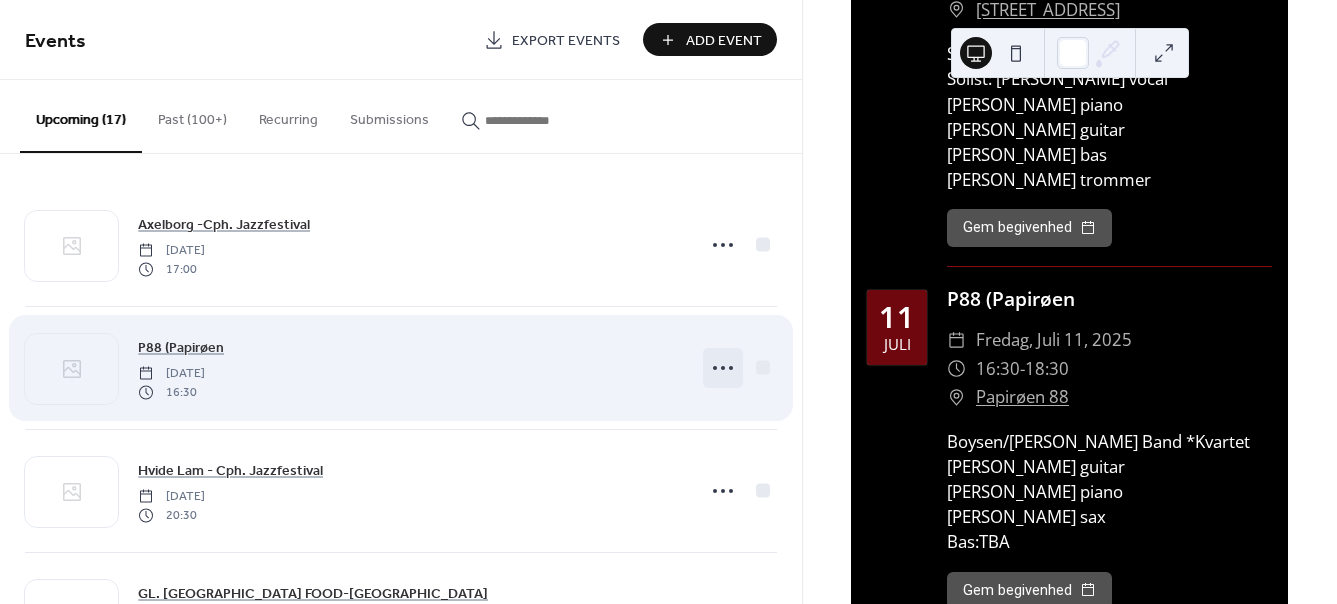 click 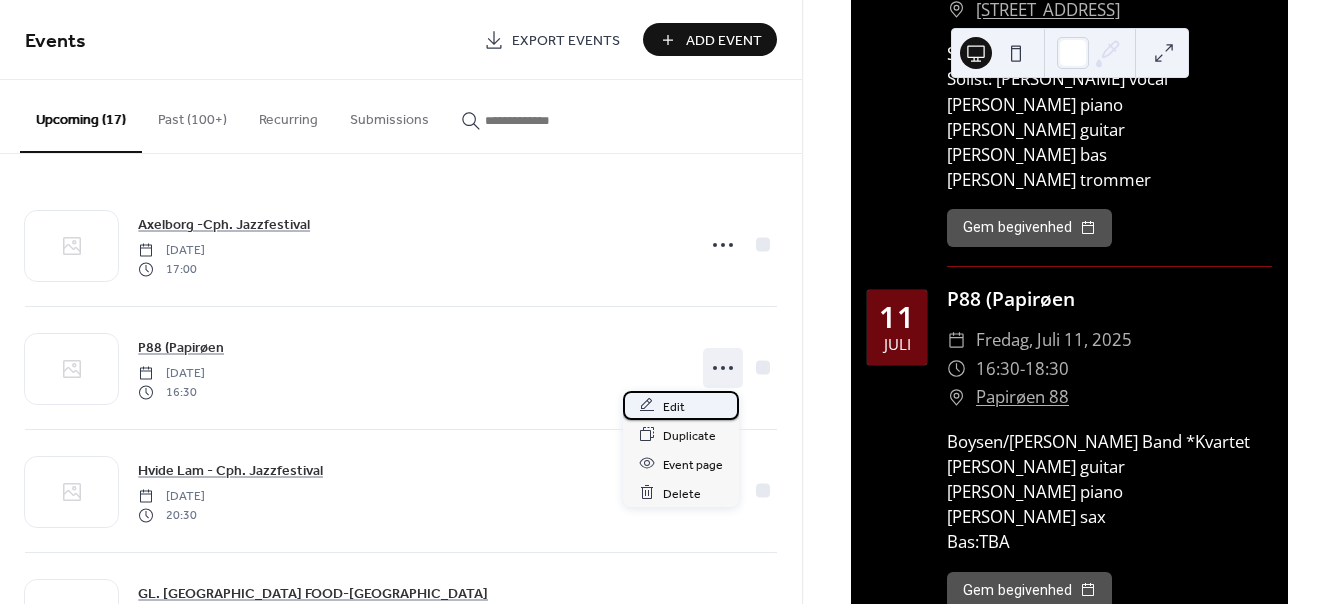 click on "Edit" at bounding box center [674, 406] 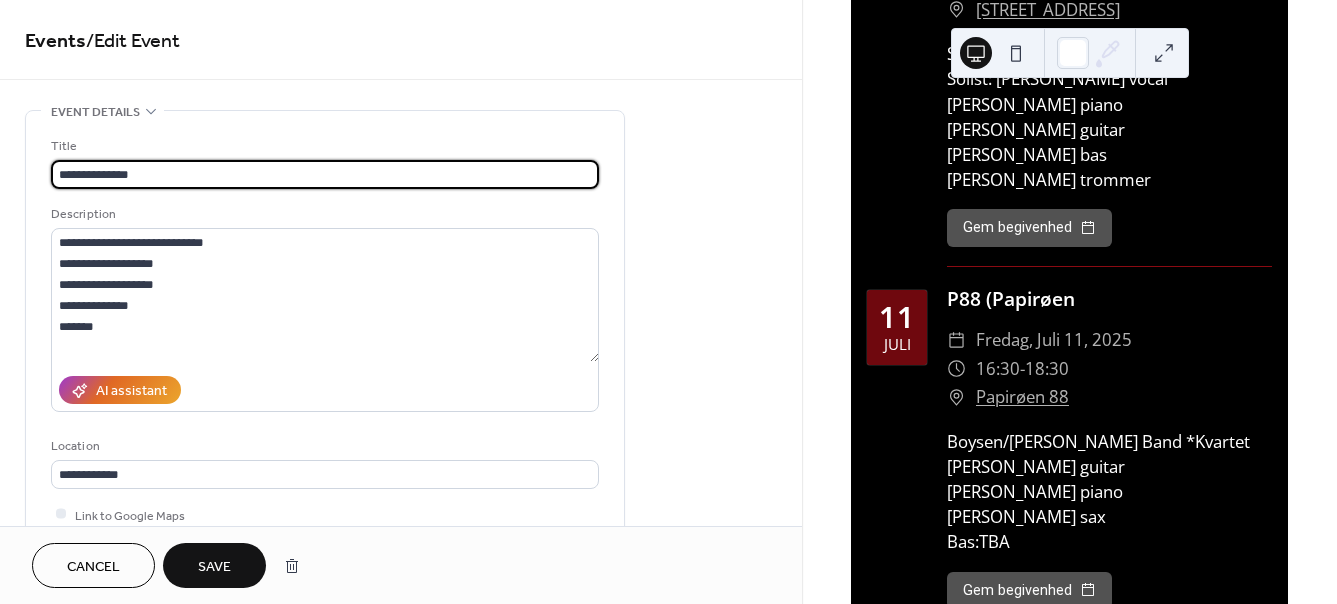 click on "**********" at bounding box center (325, 174) 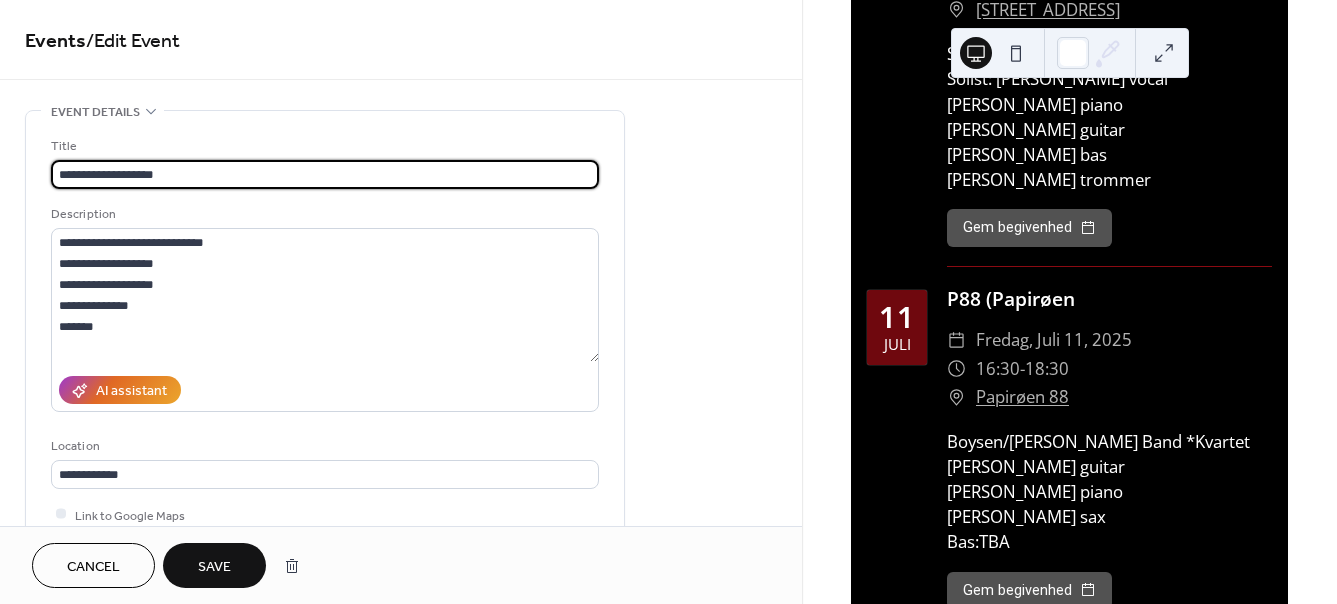 type on "**********" 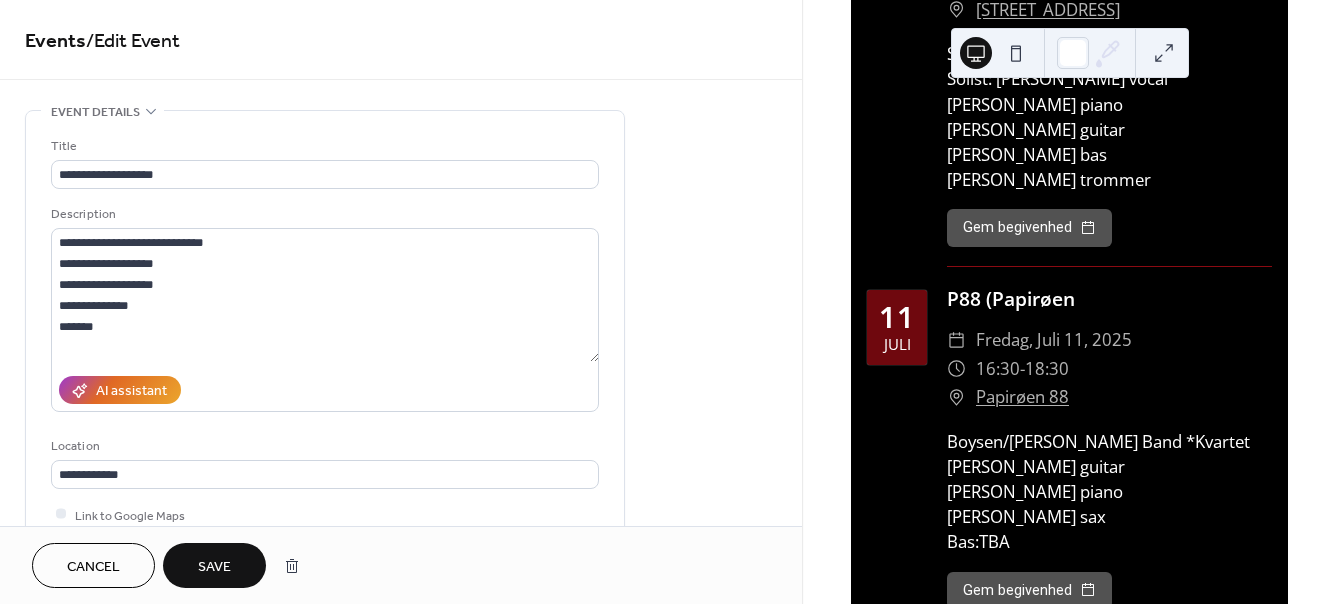 click on "Save" at bounding box center [214, 567] 